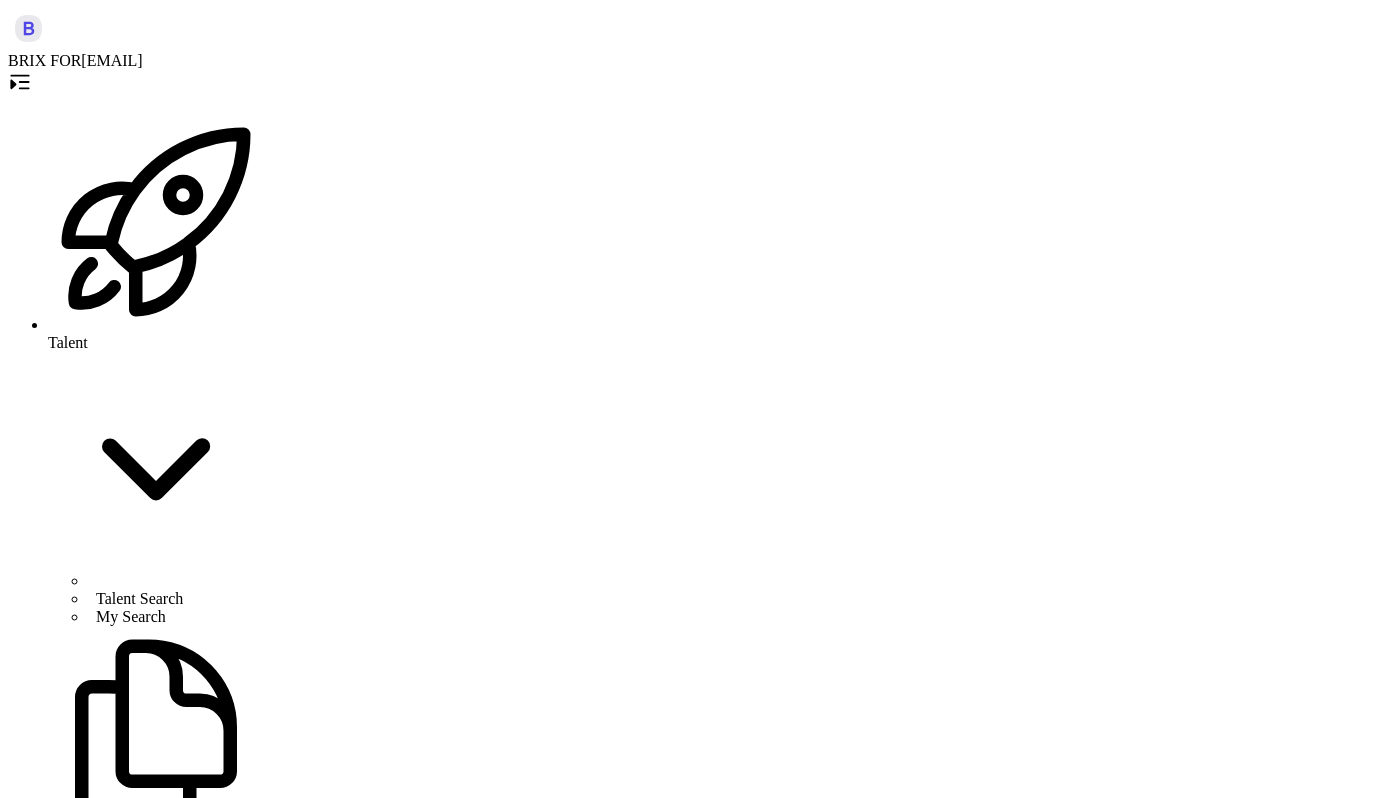 scroll, scrollTop: 0, scrollLeft: 0, axis: both 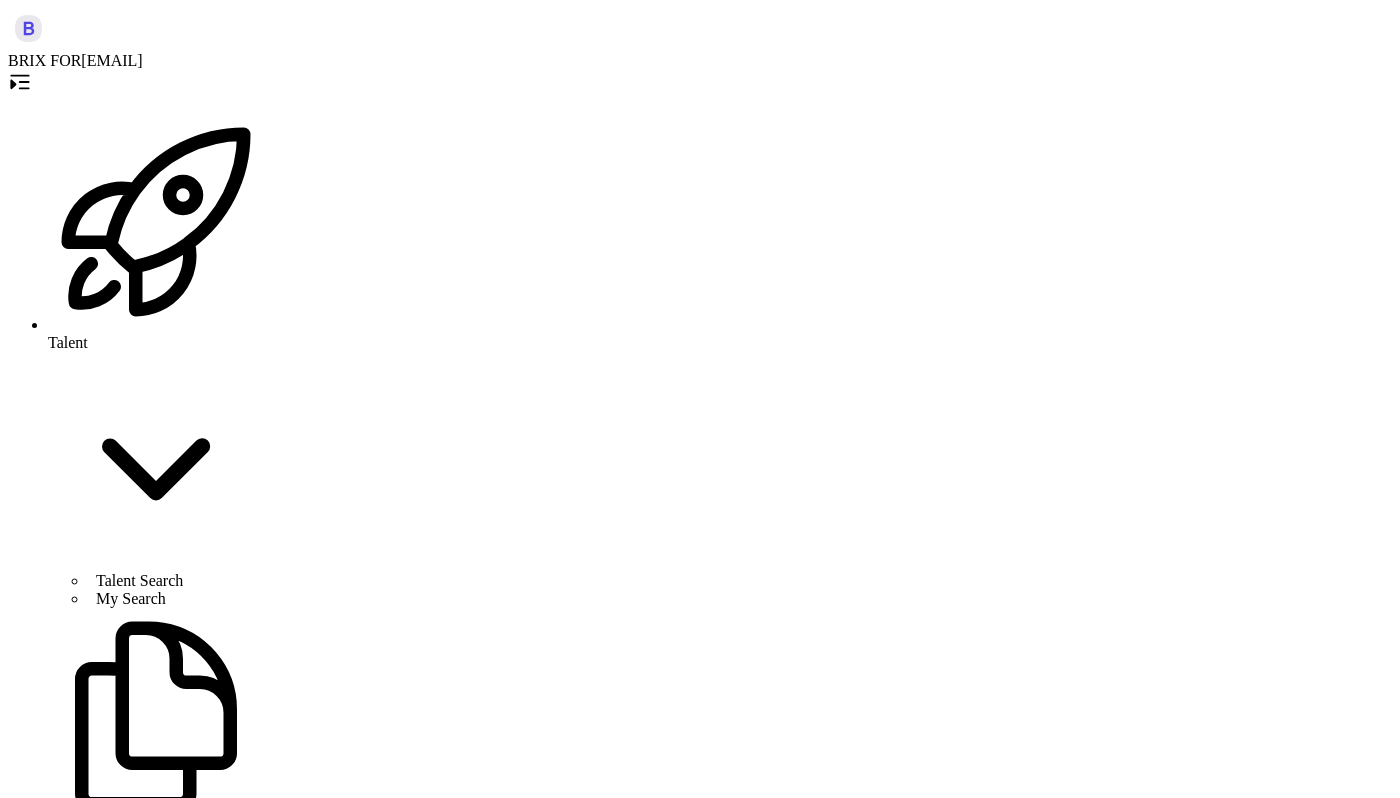 click on "Talent" at bounding box center [156, 343] 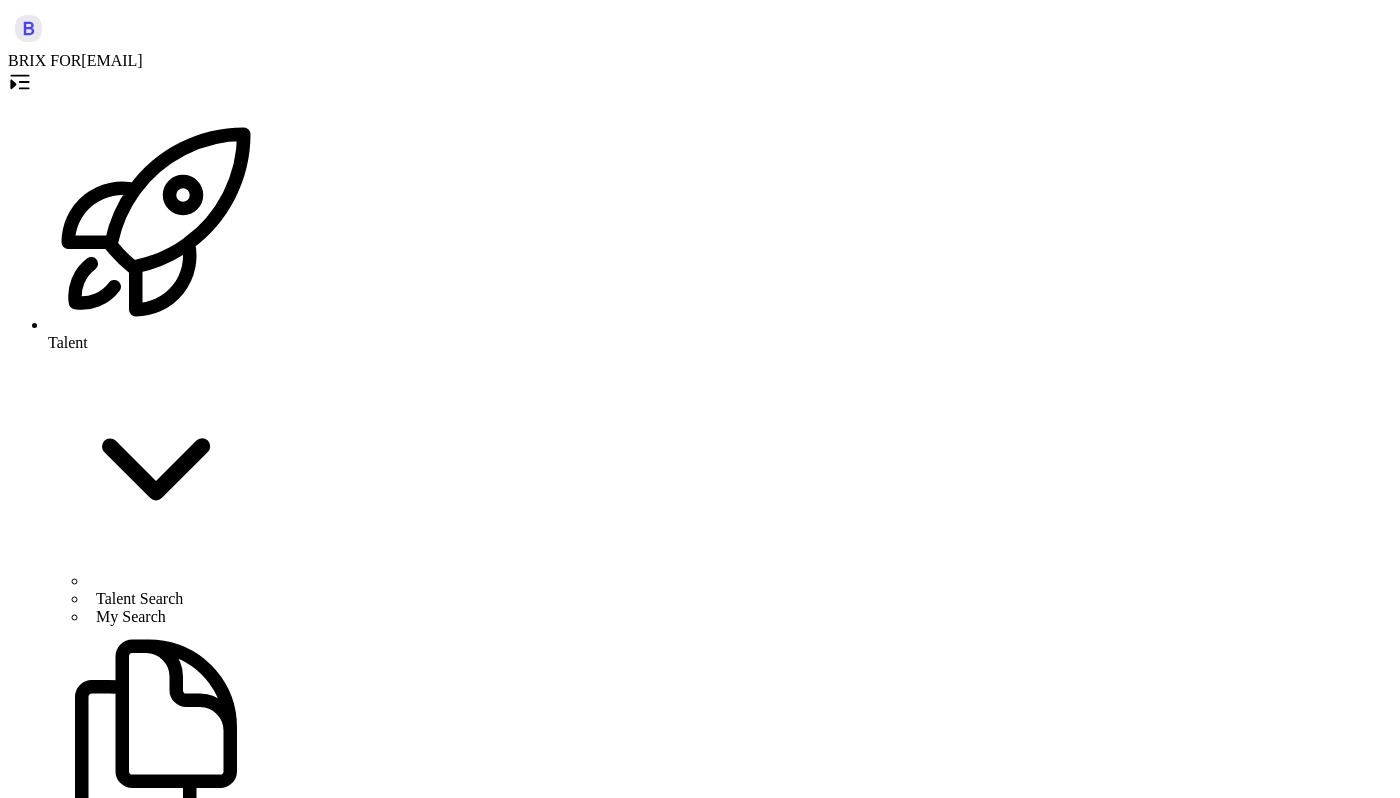 scroll, scrollTop: 0, scrollLeft: 0, axis: both 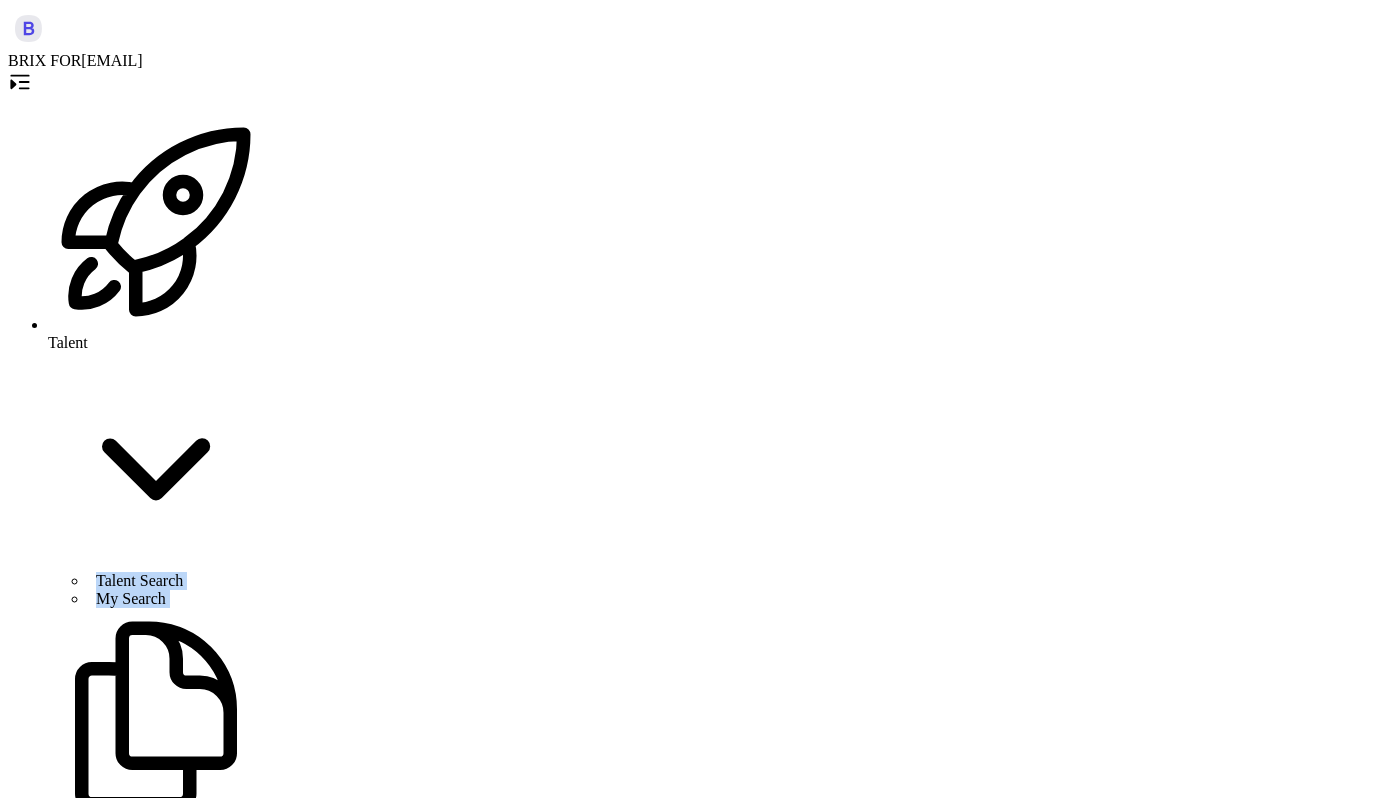 click on "Talent" at bounding box center (156, 343) 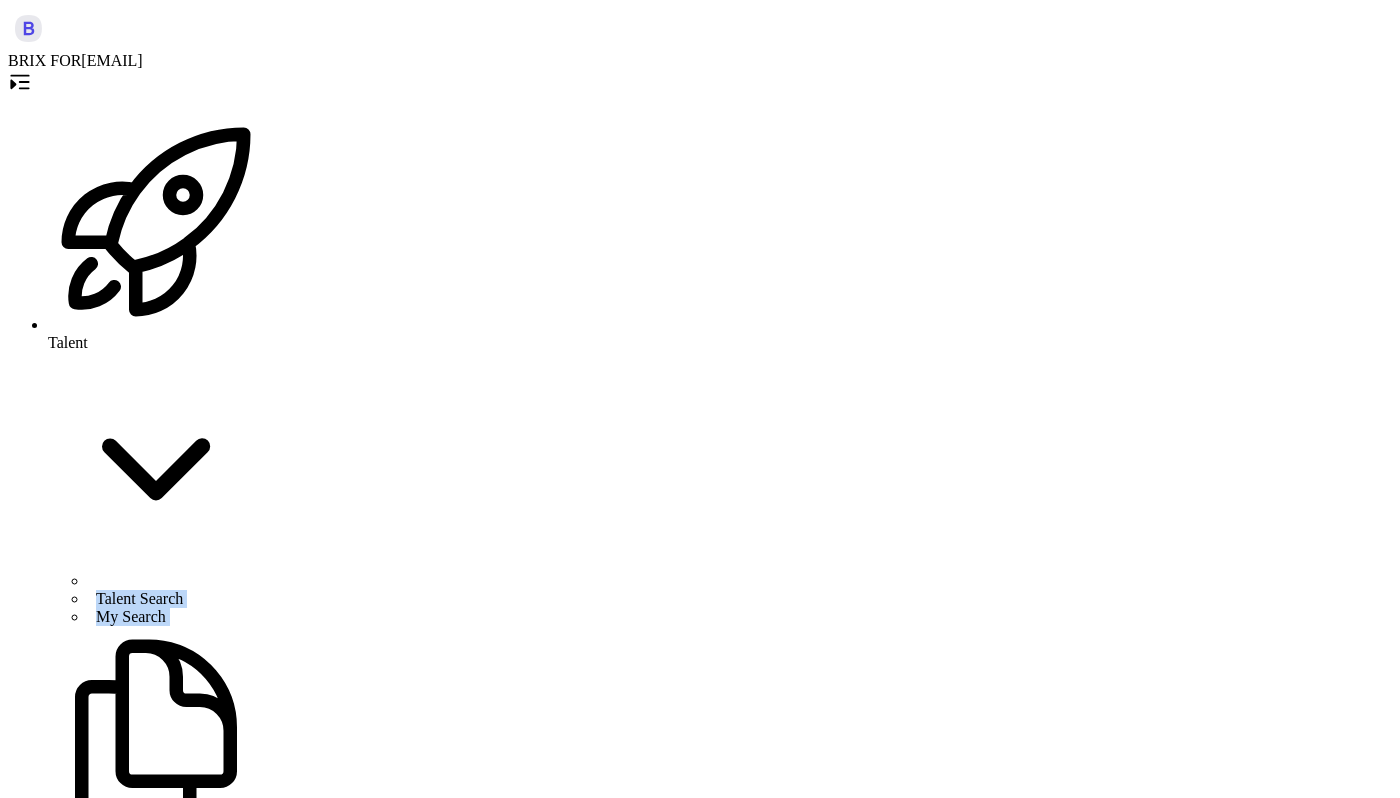 scroll, scrollTop: 27, scrollLeft: 0, axis: vertical 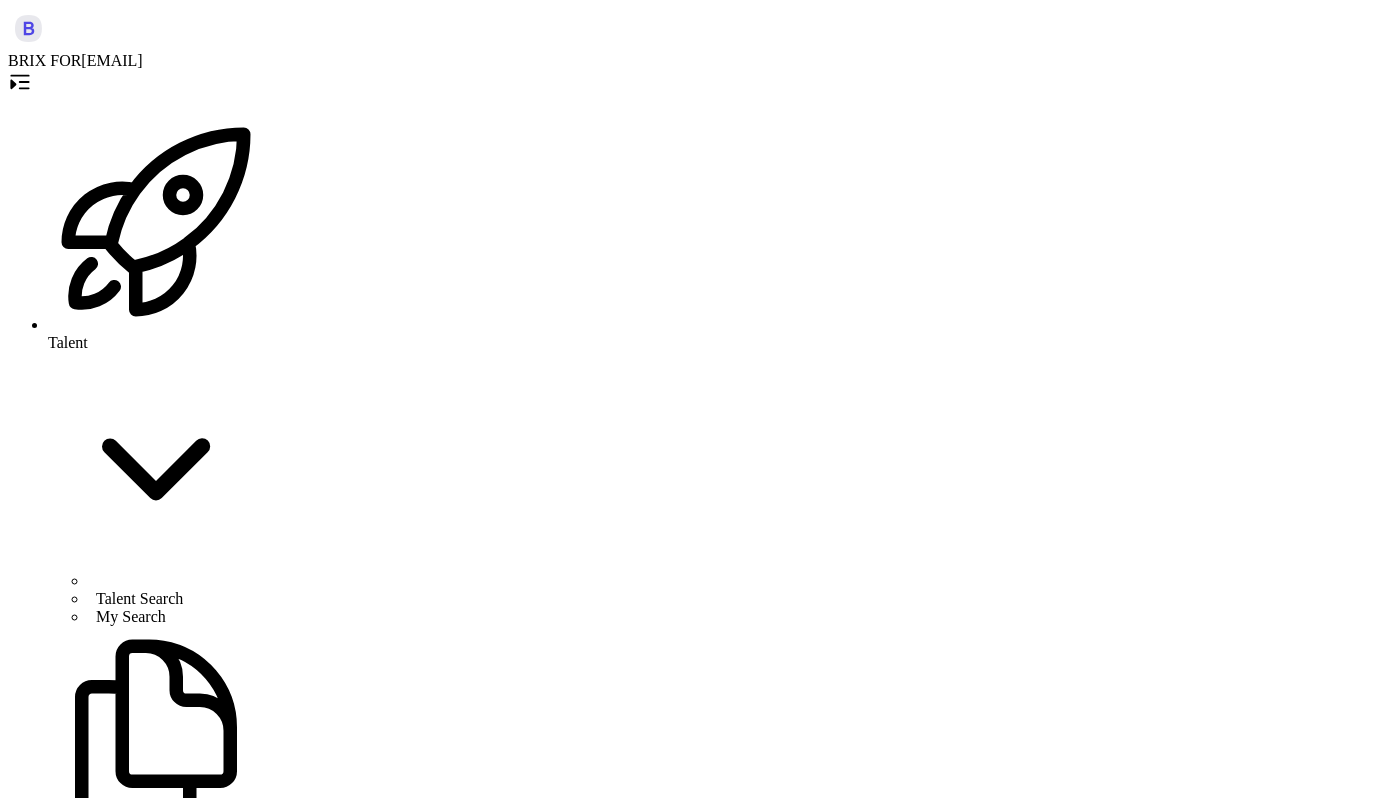 click on "Invoices" at bounding box center [156, 343] 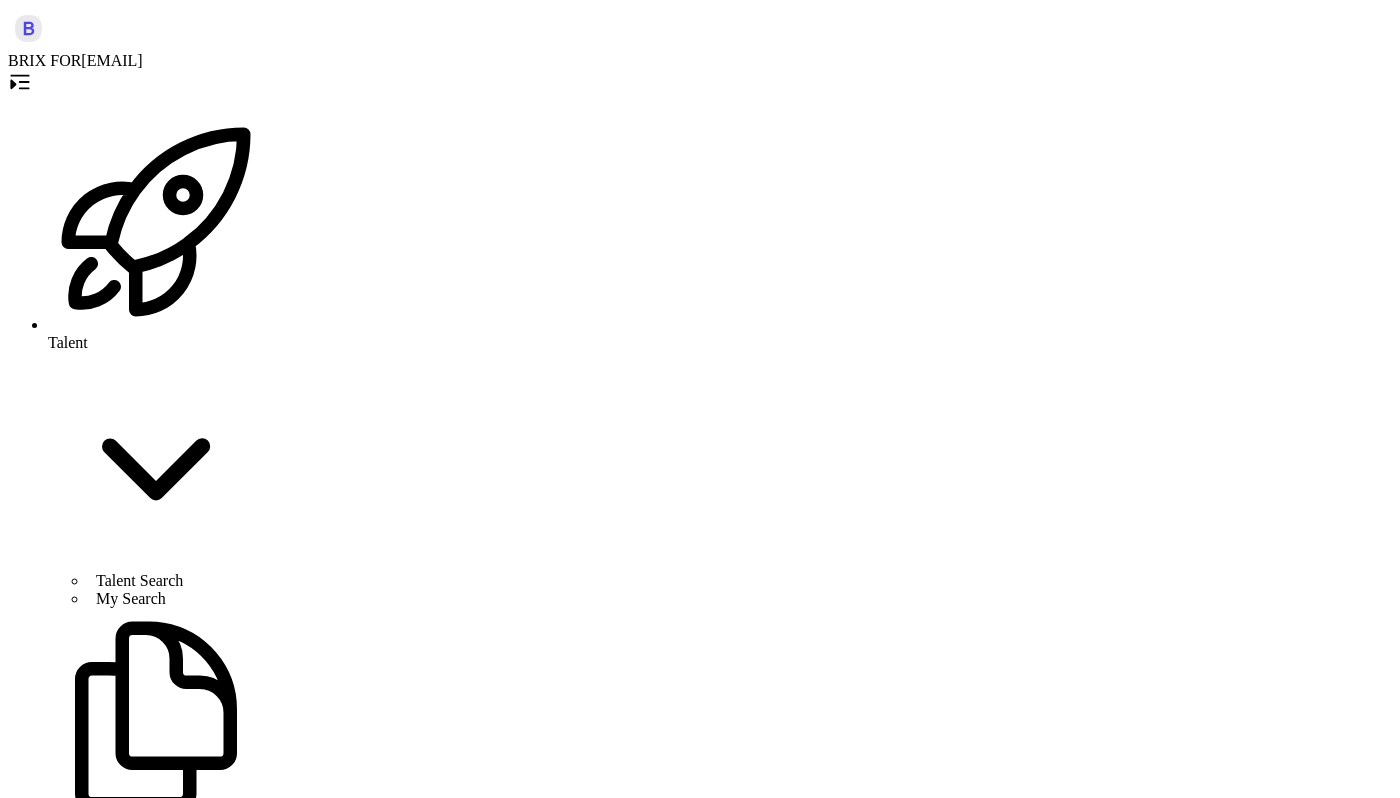 click on "Talent" at bounding box center (156, 343) 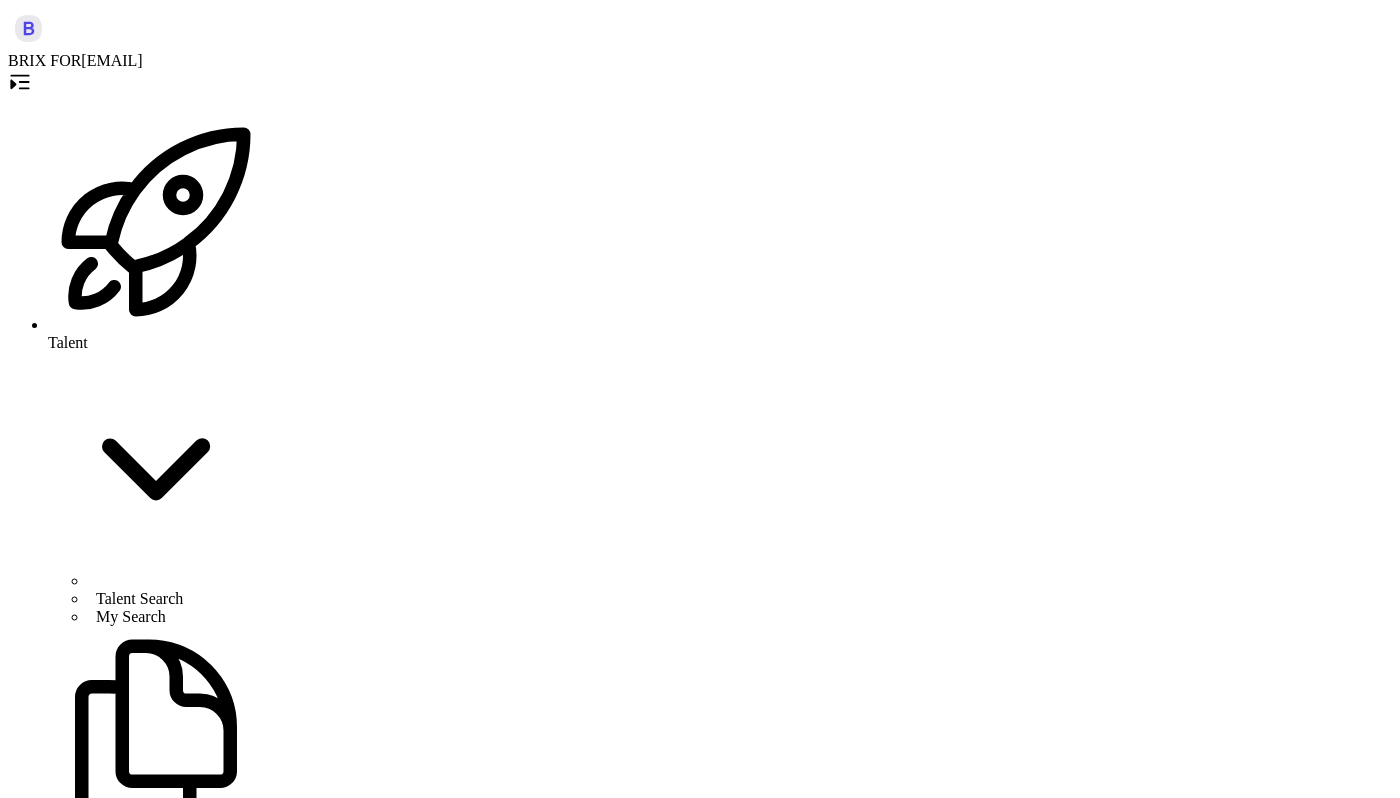click on "Talent Search My Search" at bounding box center [156, 599] 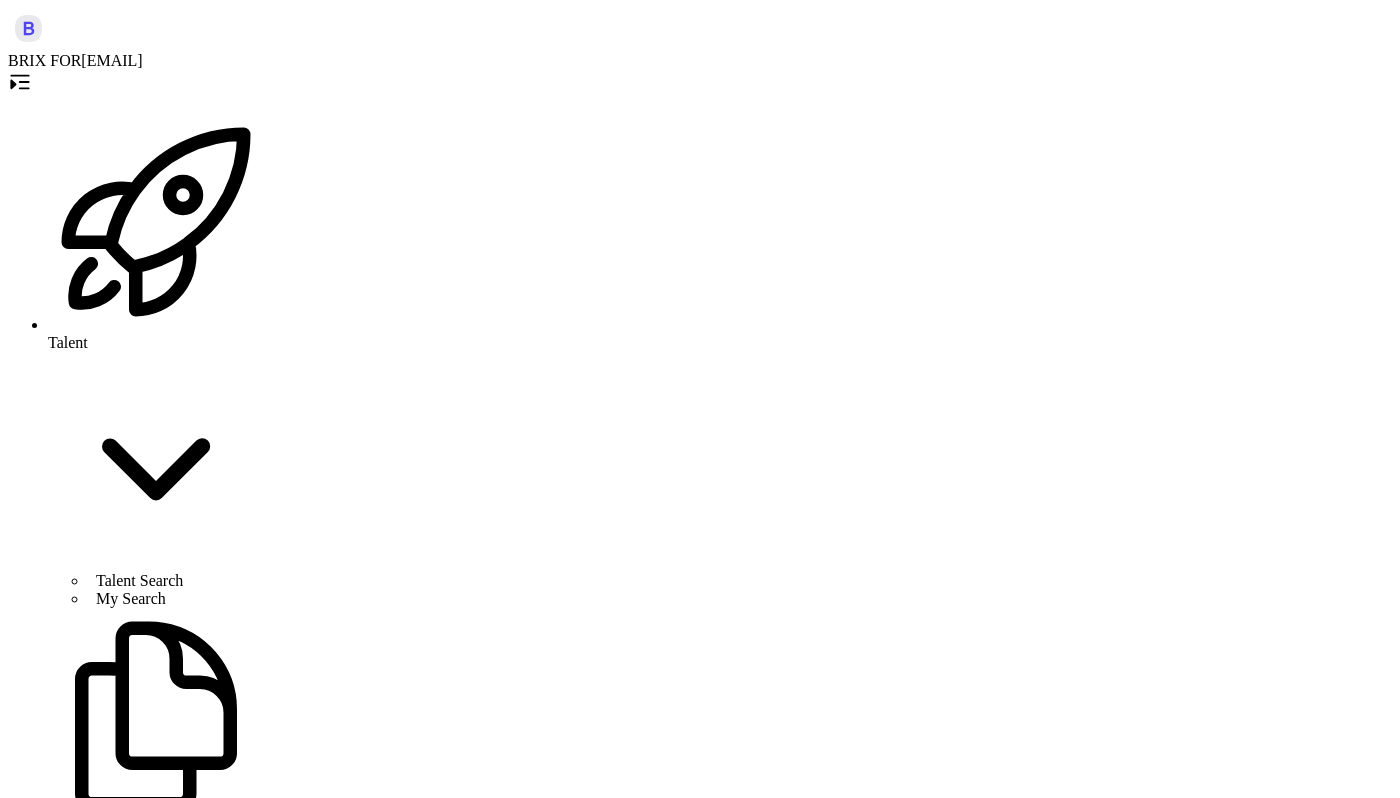 click on "Talent" at bounding box center [156, 343] 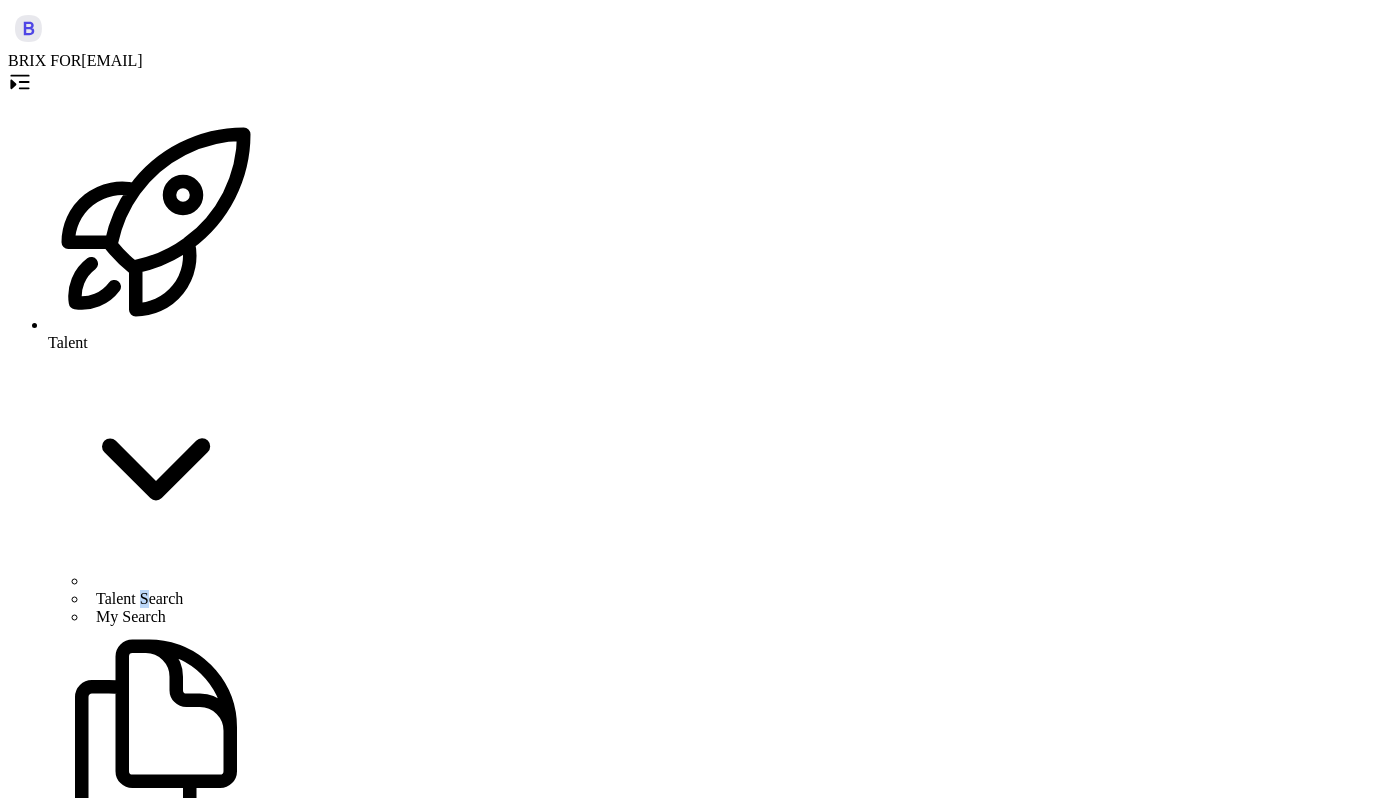 click on "Talent Search" at bounding box center (139, 598) 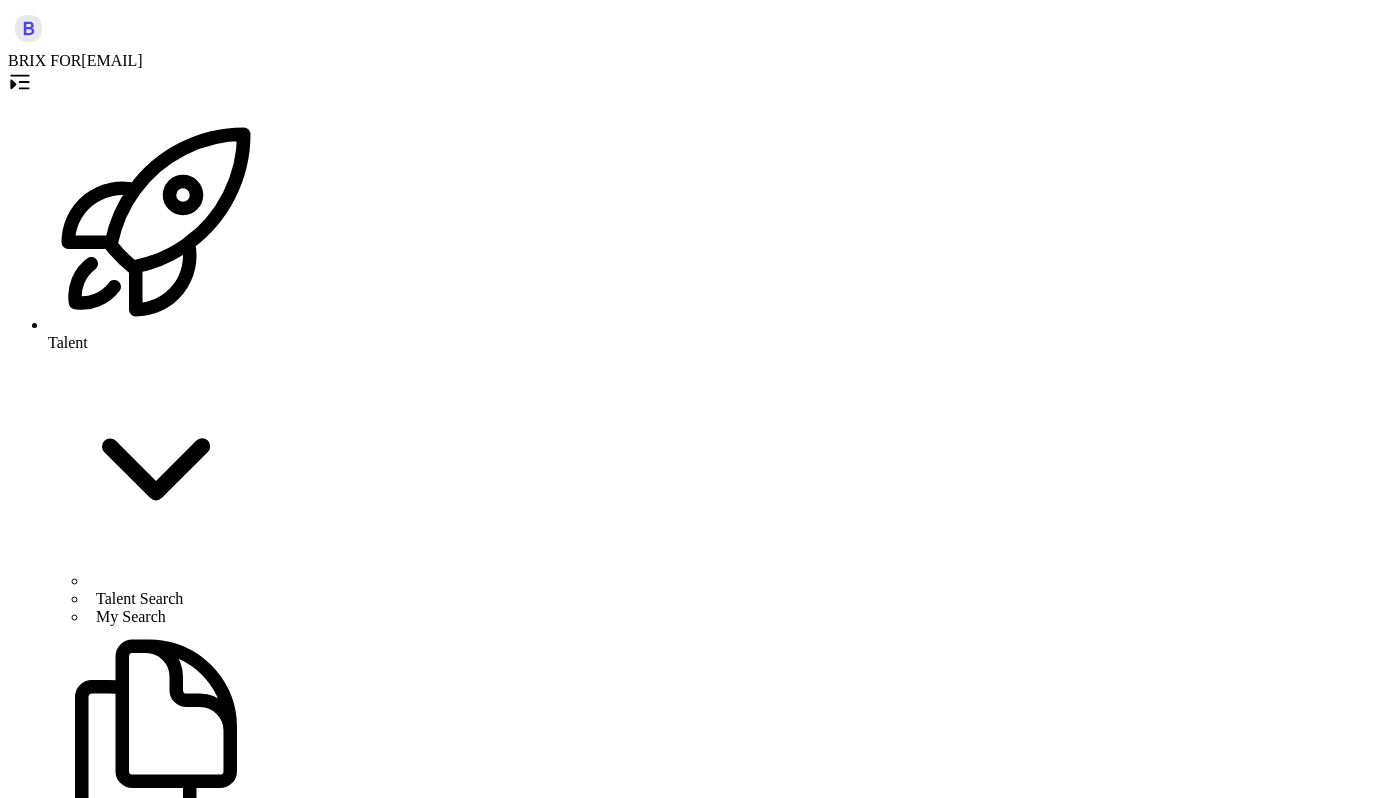 click on "My Search" at bounding box center (176, 617) 